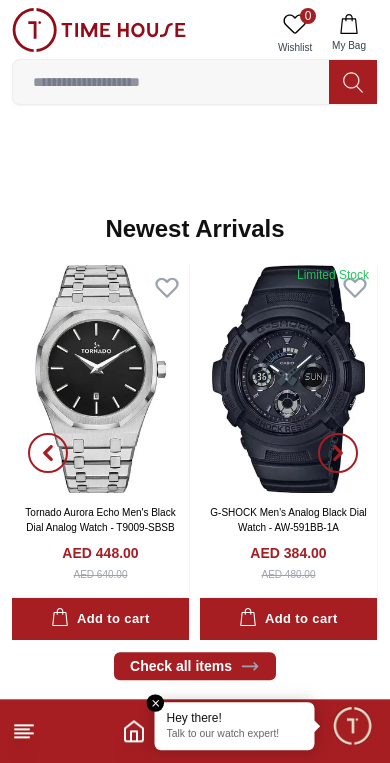 scroll, scrollTop: 1336, scrollLeft: 0, axis: vertical 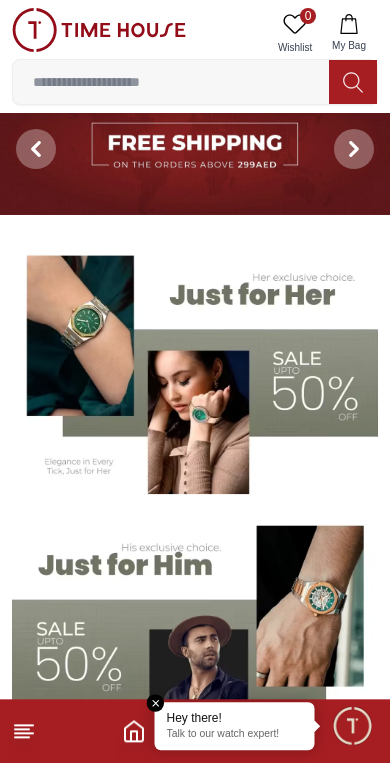 click at bounding box center [195, 367] 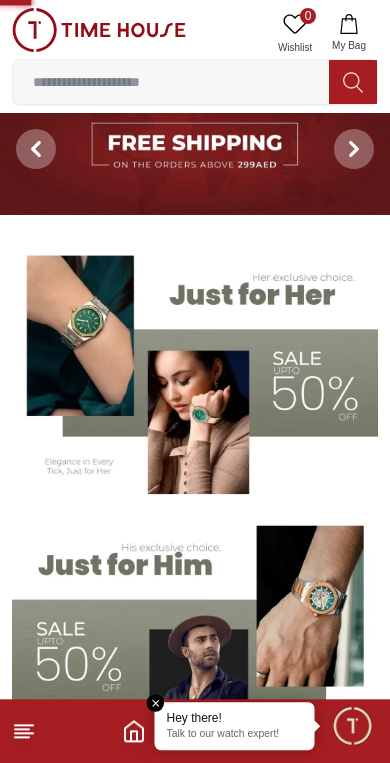 scroll, scrollTop: 35, scrollLeft: 0, axis: vertical 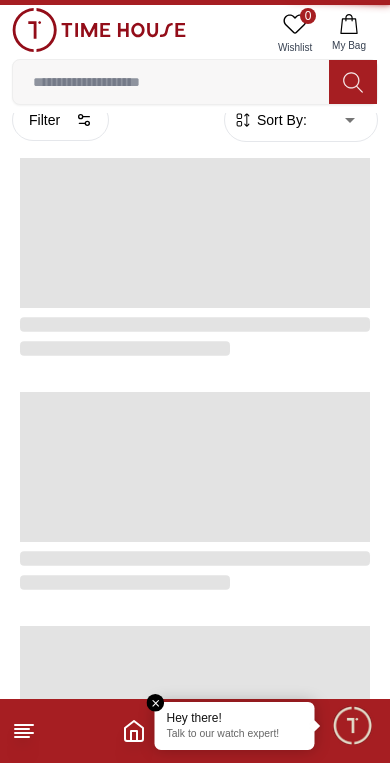 click at bounding box center [187, 493] 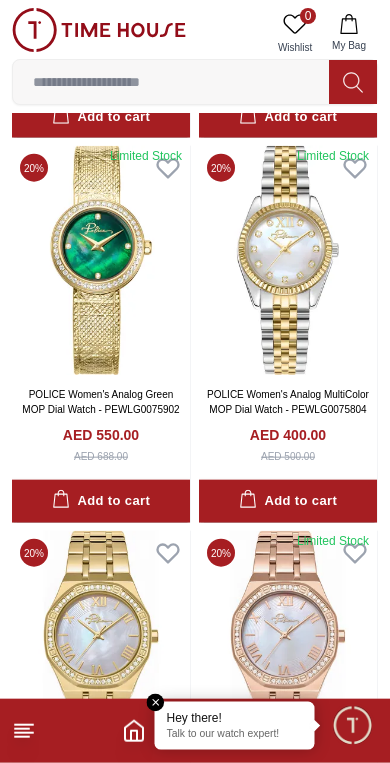 scroll, scrollTop: 1275, scrollLeft: 0, axis: vertical 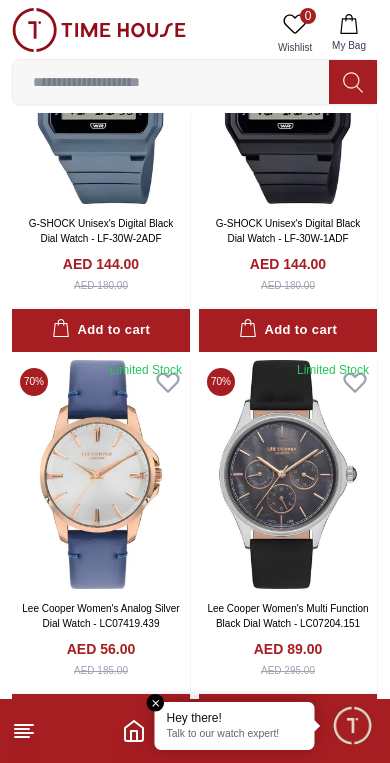 click at bounding box center (101, 474) 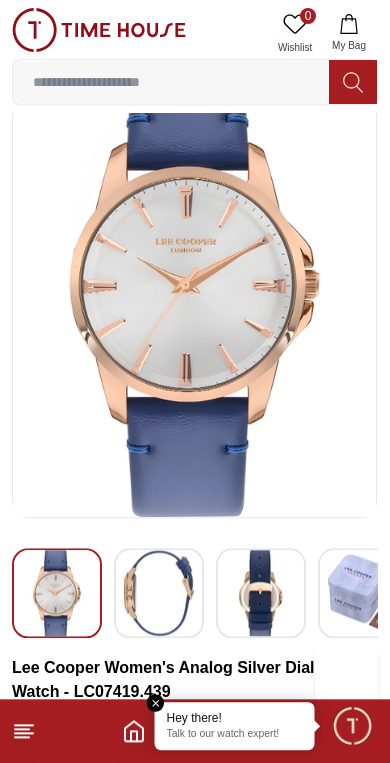 scroll, scrollTop: 80, scrollLeft: 0, axis: vertical 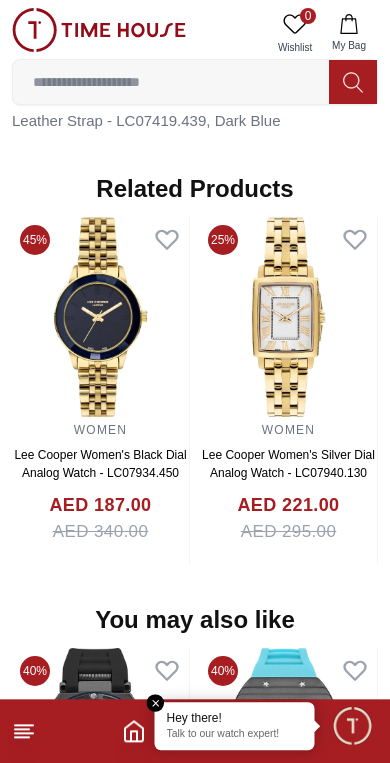 click at bounding box center [-88, 317] 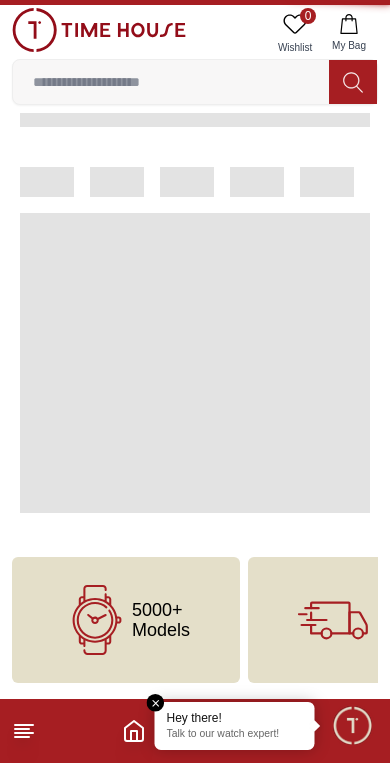 scroll, scrollTop: 0, scrollLeft: 0, axis: both 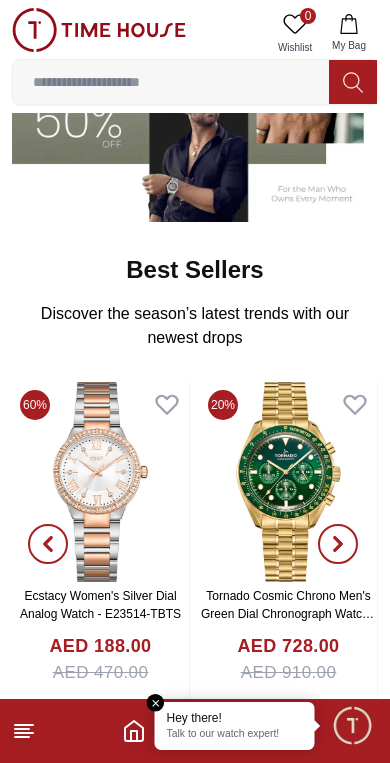 click at bounding box center [100, 482] 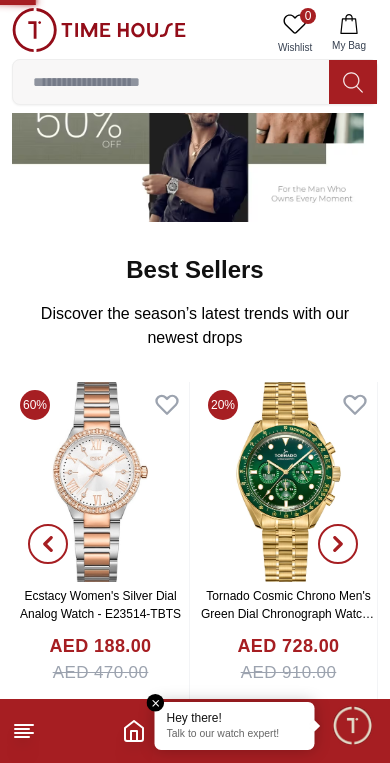 click at bounding box center [100, 482] 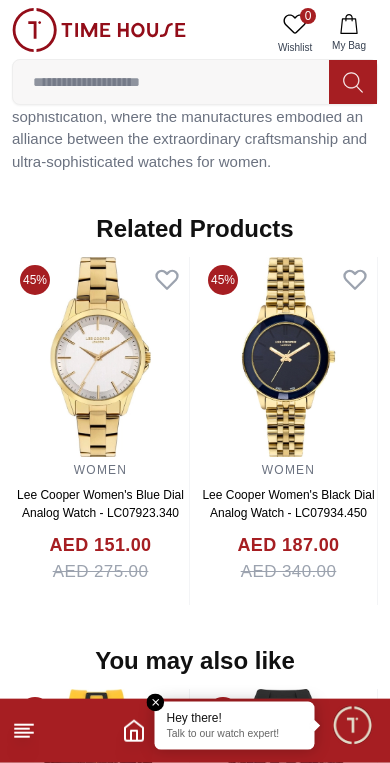 scroll, scrollTop: 1659, scrollLeft: 0, axis: vertical 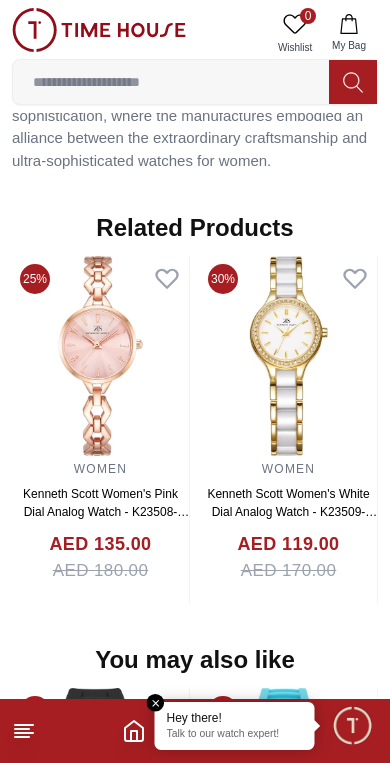 click at bounding box center [288, 356] 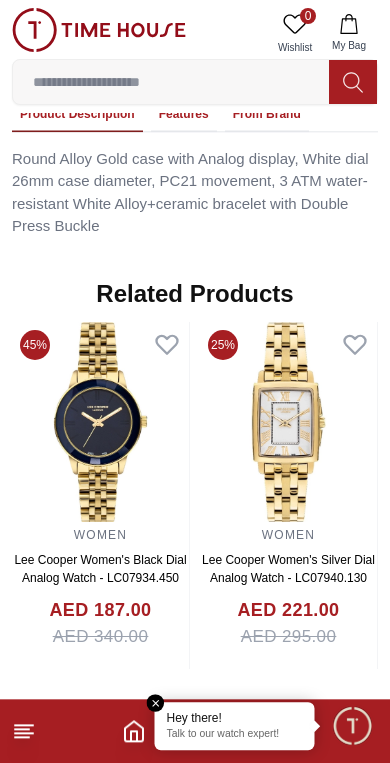 scroll, scrollTop: 1571, scrollLeft: 0, axis: vertical 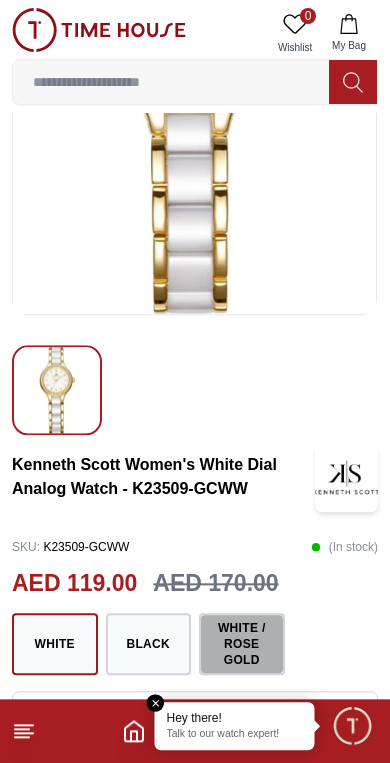 click on "White / Rose Gold" at bounding box center (242, 644) 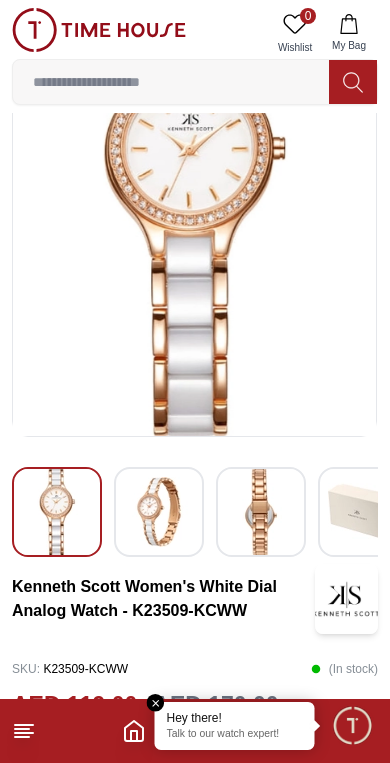 scroll, scrollTop: 119, scrollLeft: 0, axis: vertical 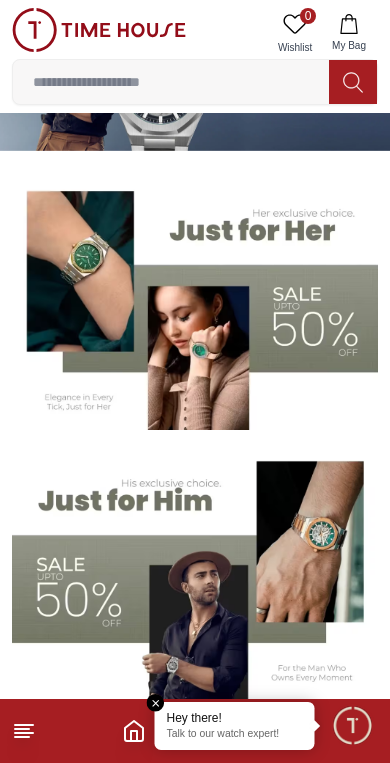 click at bounding box center [195, 303] 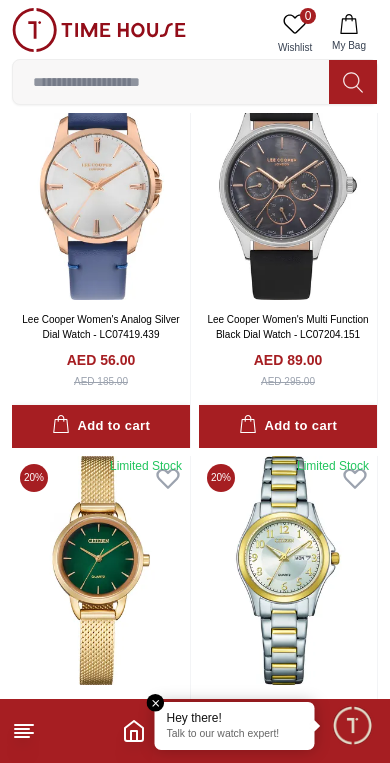 scroll, scrollTop: 3596, scrollLeft: 0, axis: vertical 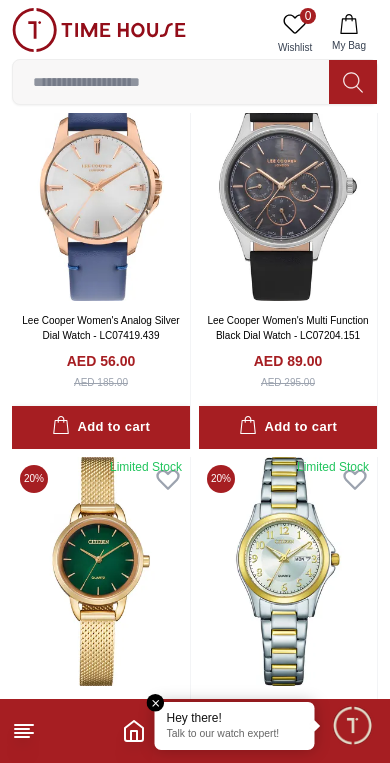 click at bounding box center [101, 186] 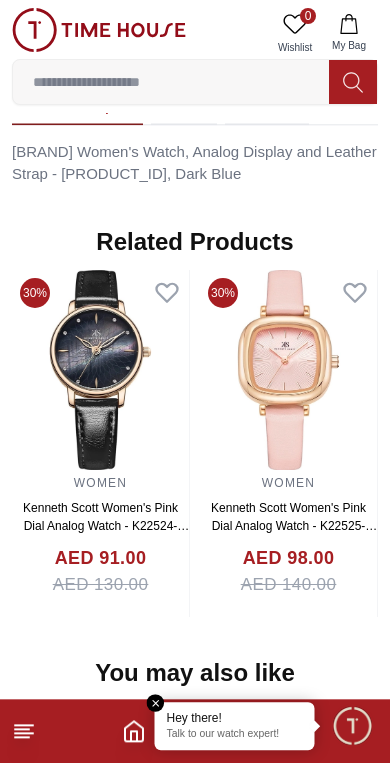scroll, scrollTop: 1600, scrollLeft: 0, axis: vertical 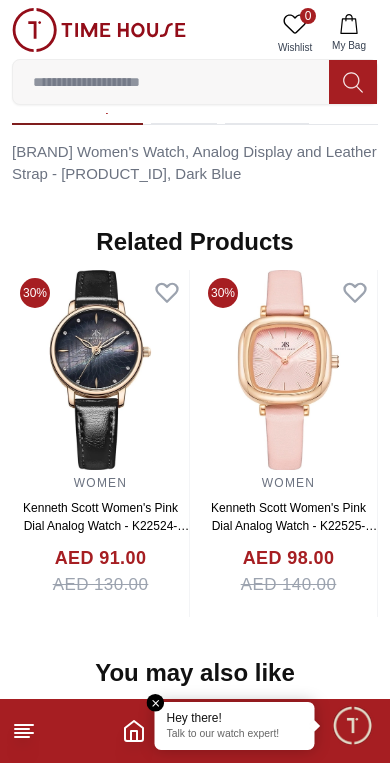 click at bounding box center (100, 370) 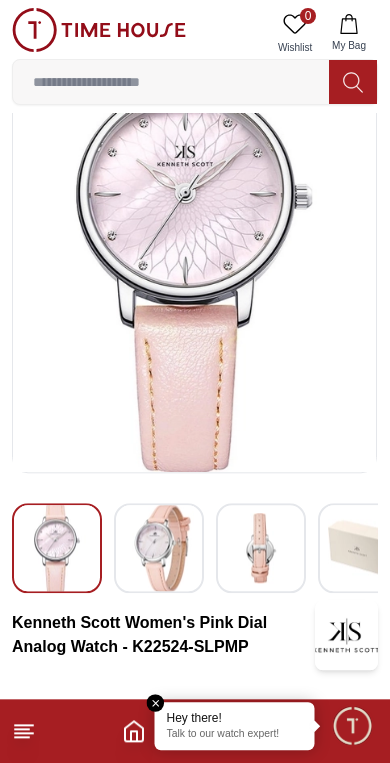 scroll, scrollTop: 138, scrollLeft: 0, axis: vertical 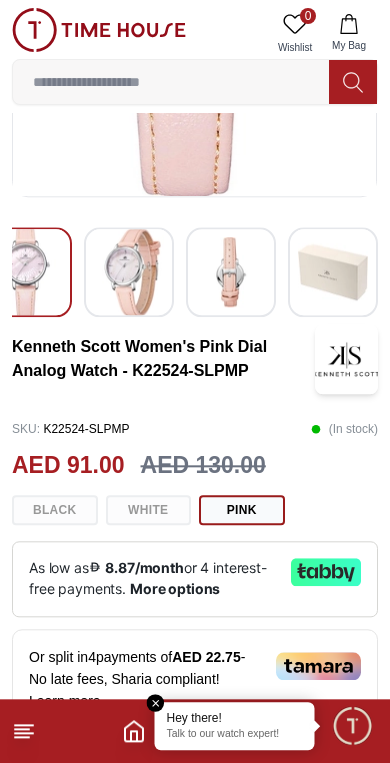 click on "Black White Pink" at bounding box center [195, 510] 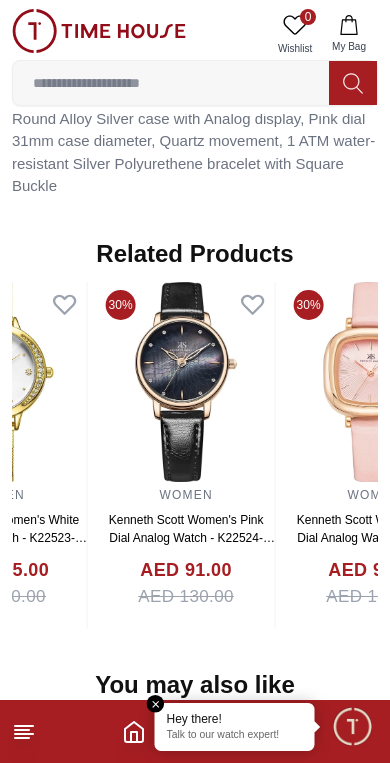 scroll, scrollTop: 1579, scrollLeft: 0, axis: vertical 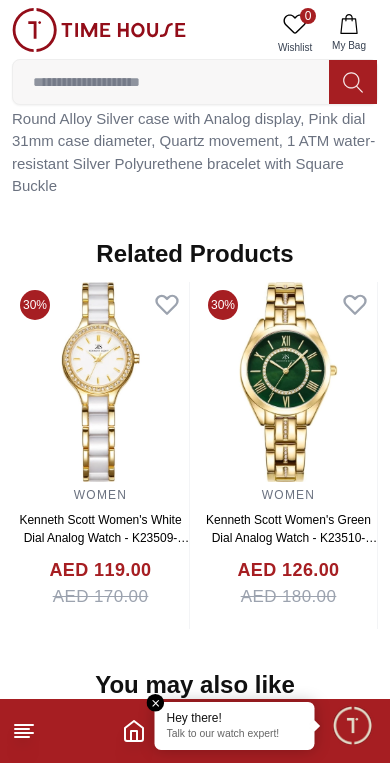 click at bounding box center [100, 382] 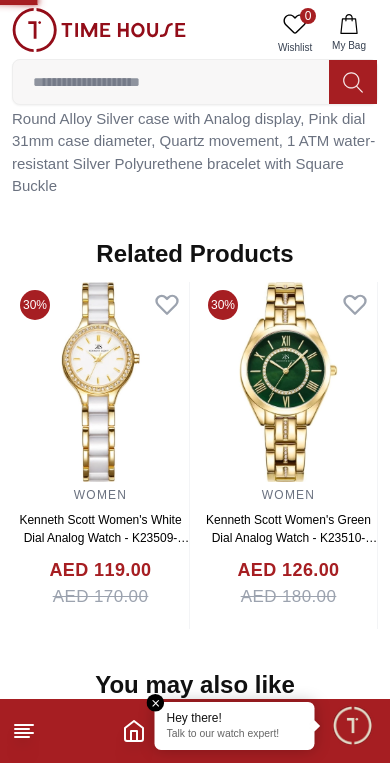 click at bounding box center [100, 382] 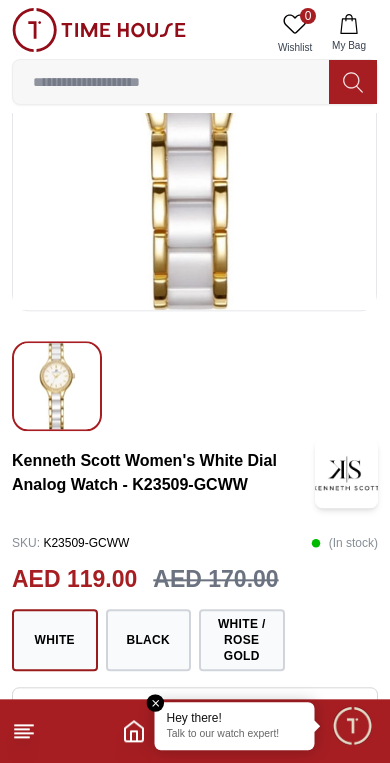 scroll, scrollTop: 265, scrollLeft: 0, axis: vertical 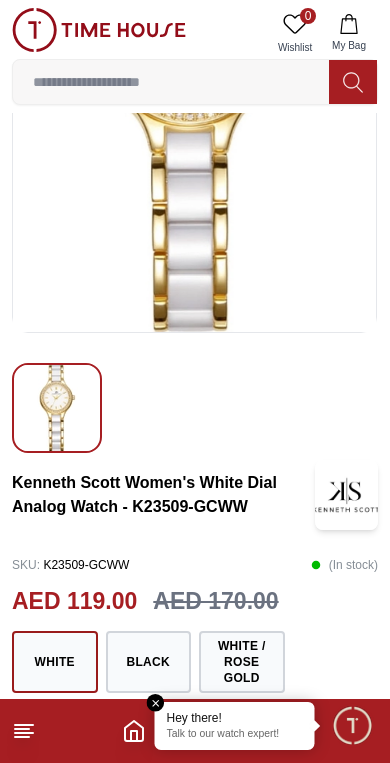 click on "White / Rose Gold" at bounding box center (242, 662) 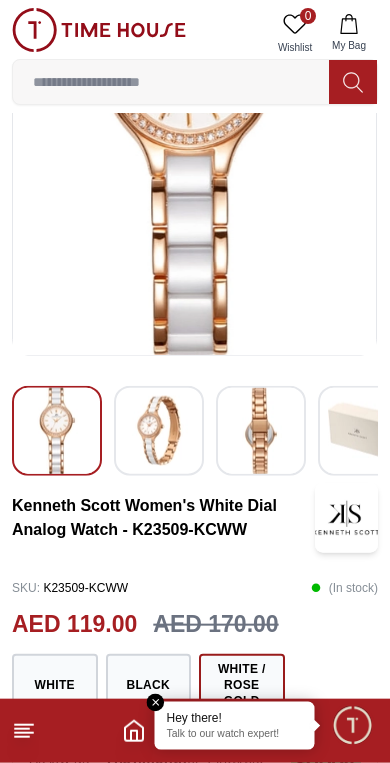scroll, scrollTop: 243, scrollLeft: 0, axis: vertical 